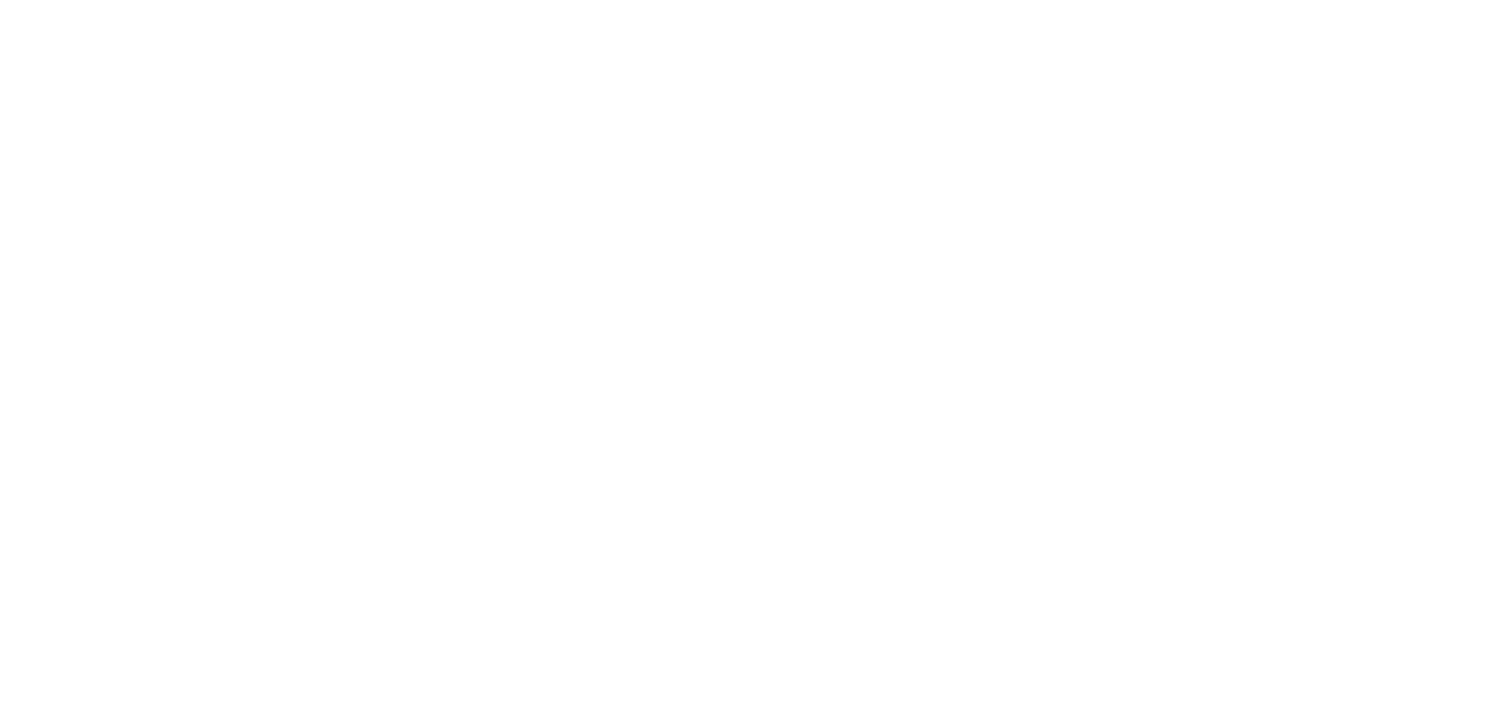 scroll, scrollTop: 0, scrollLeft: 0, axis: both 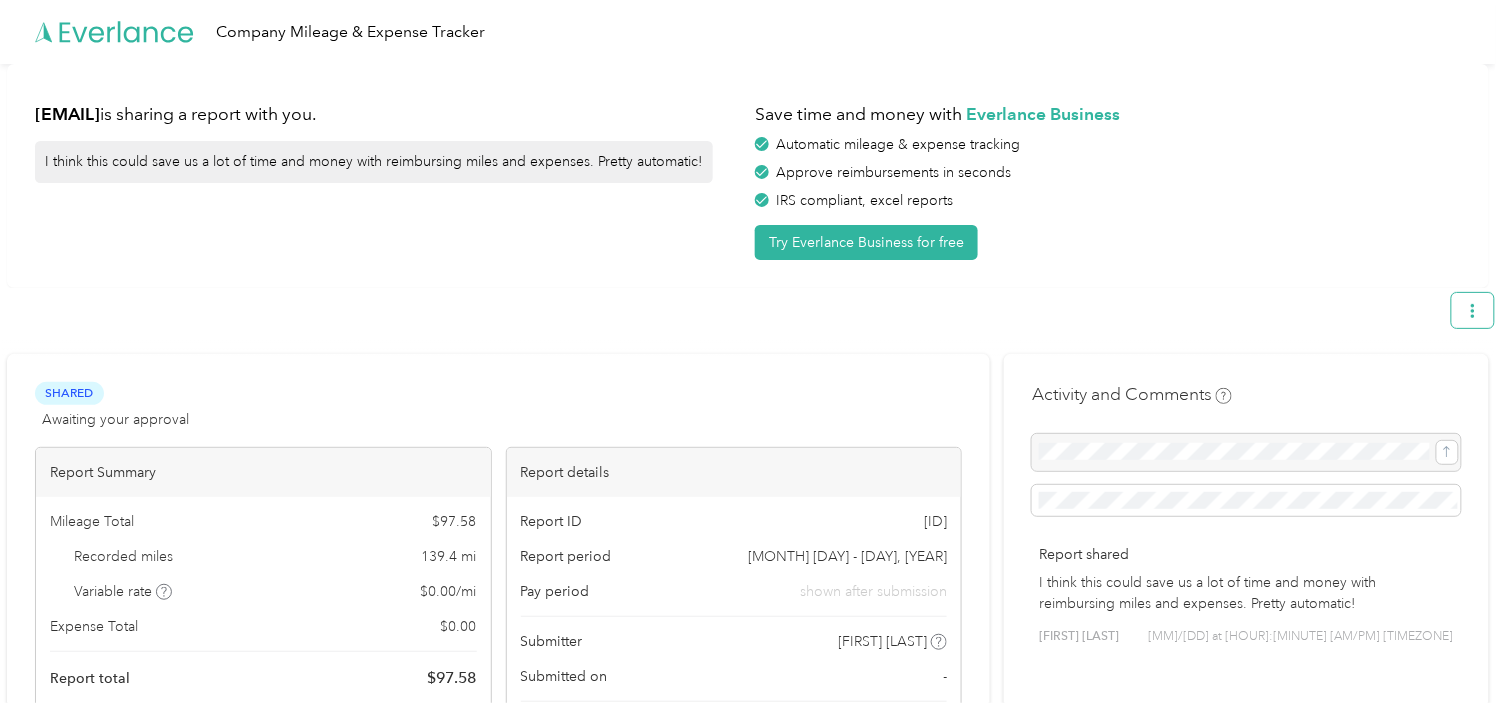 click 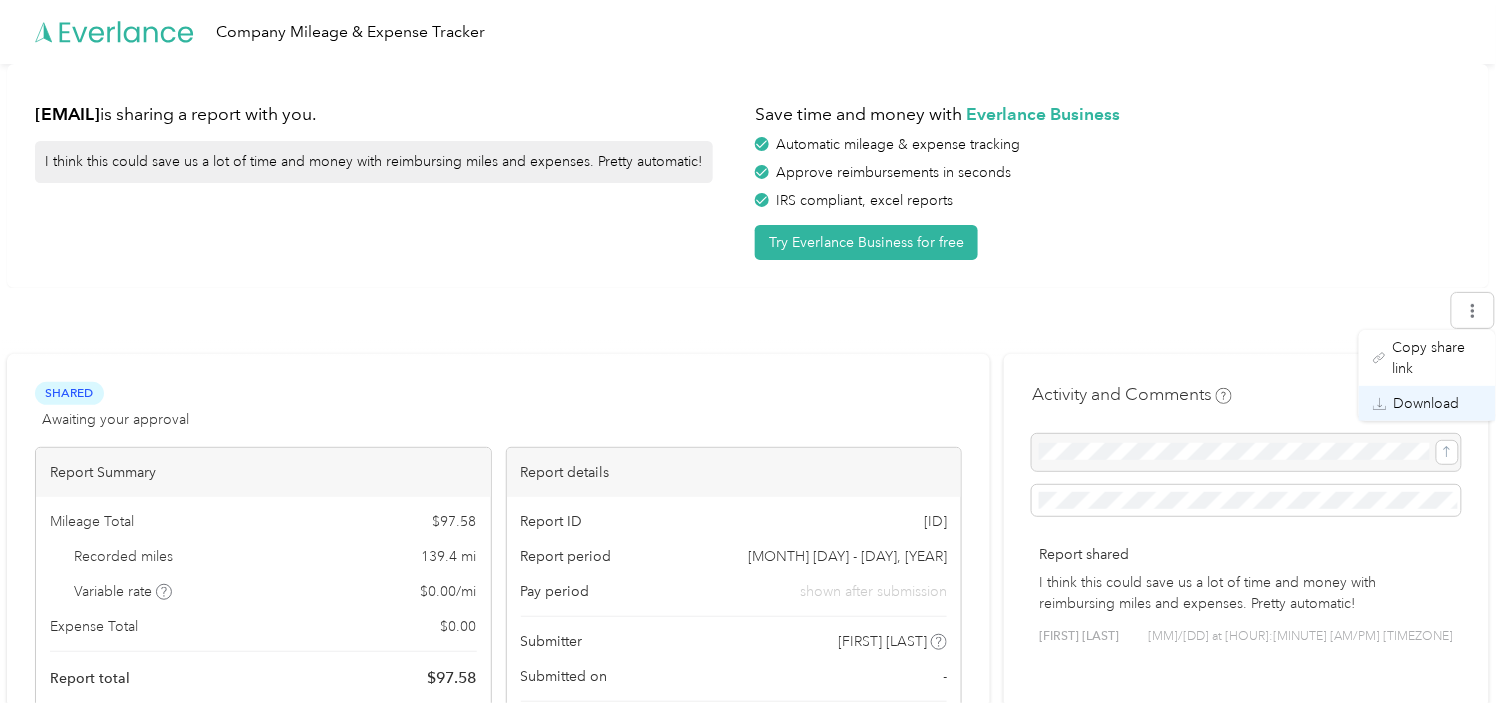 click on "Download" at bounding box center [1427, 403] 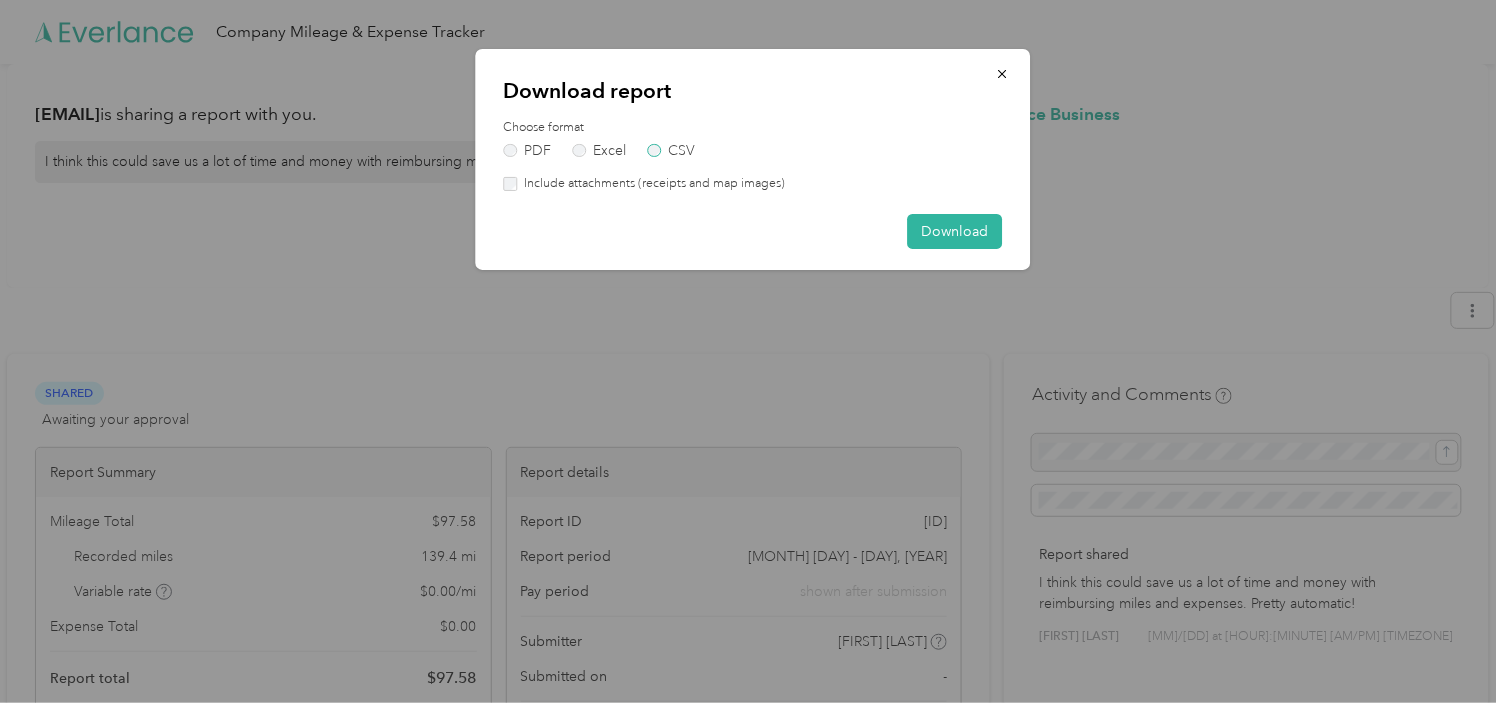 click on "CSV" at bounding box center (671, 151) 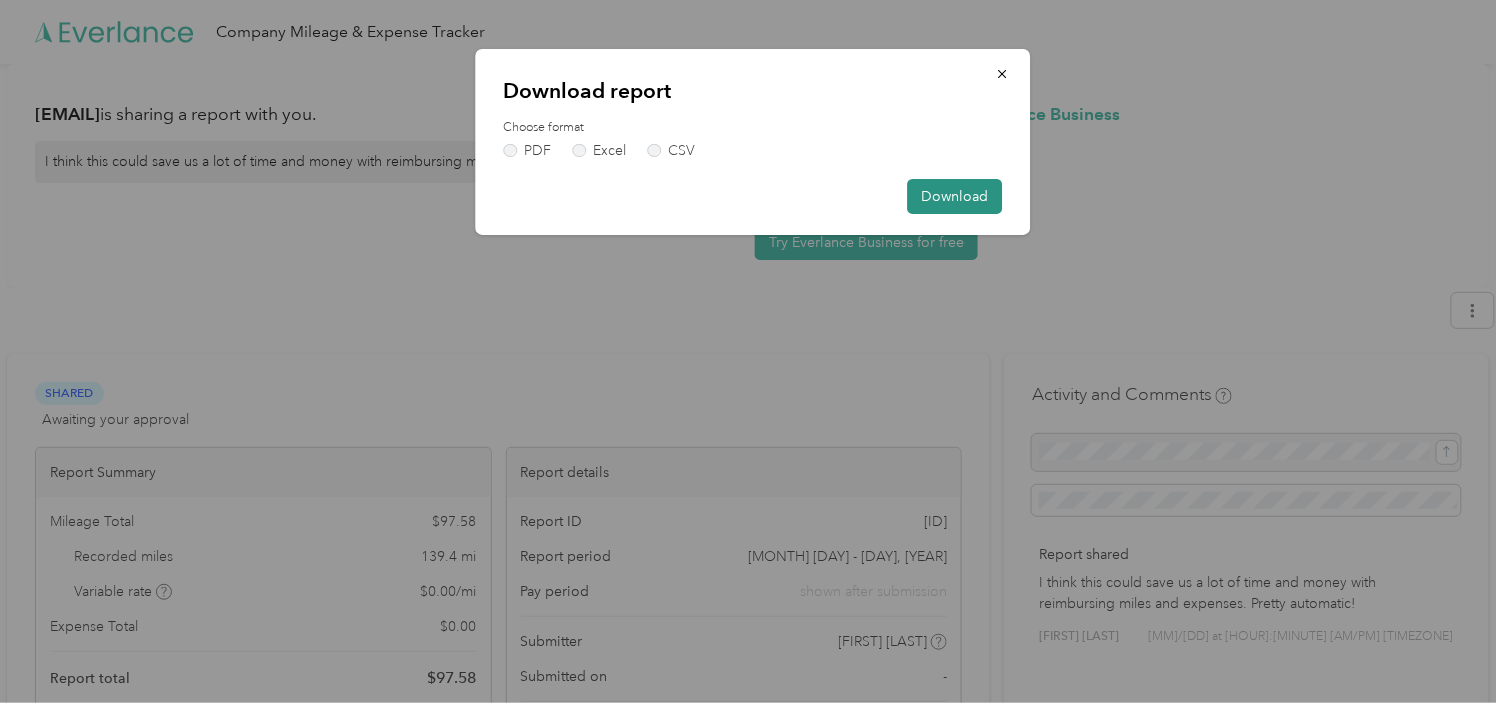 click on "Download" at bounding box center (955, 196) 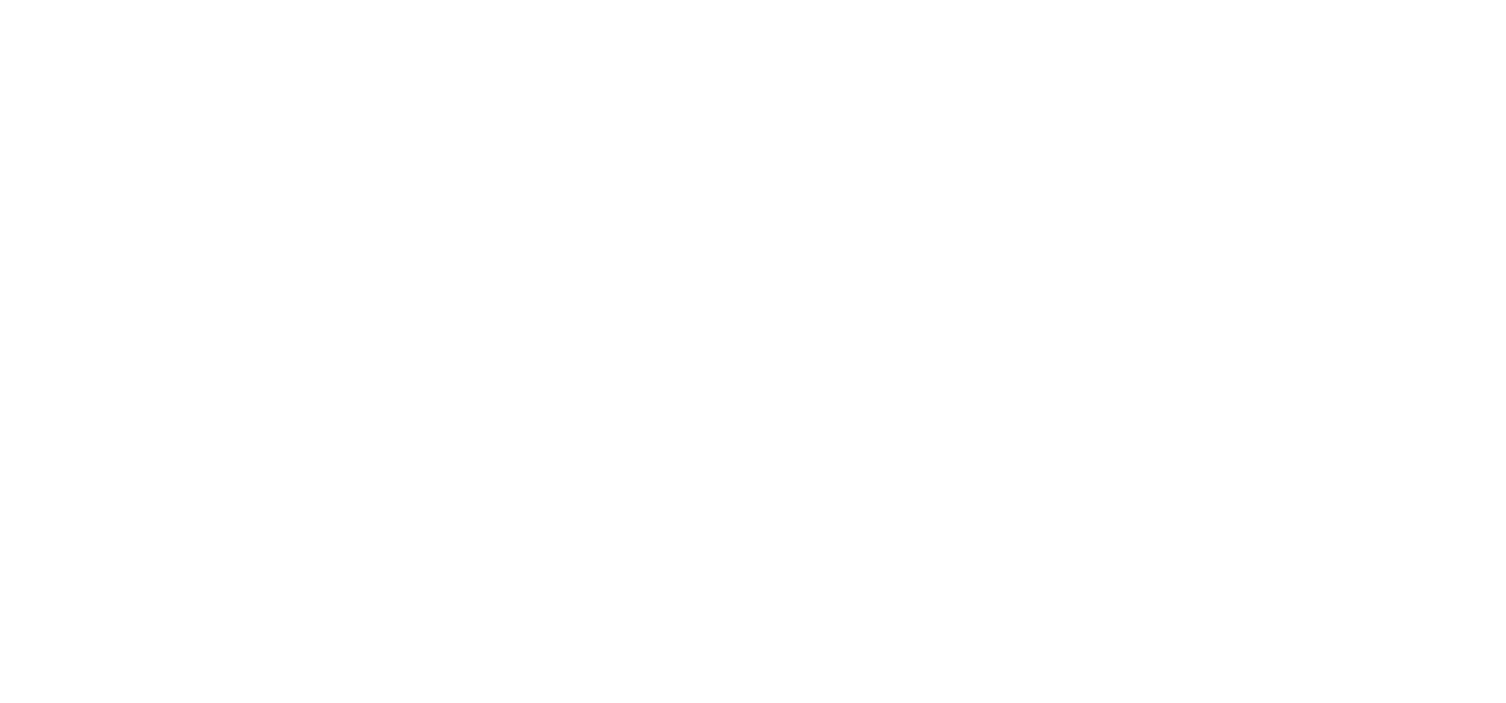 scroll, scrollTop: 0, scrollLeft: 0, axis: both 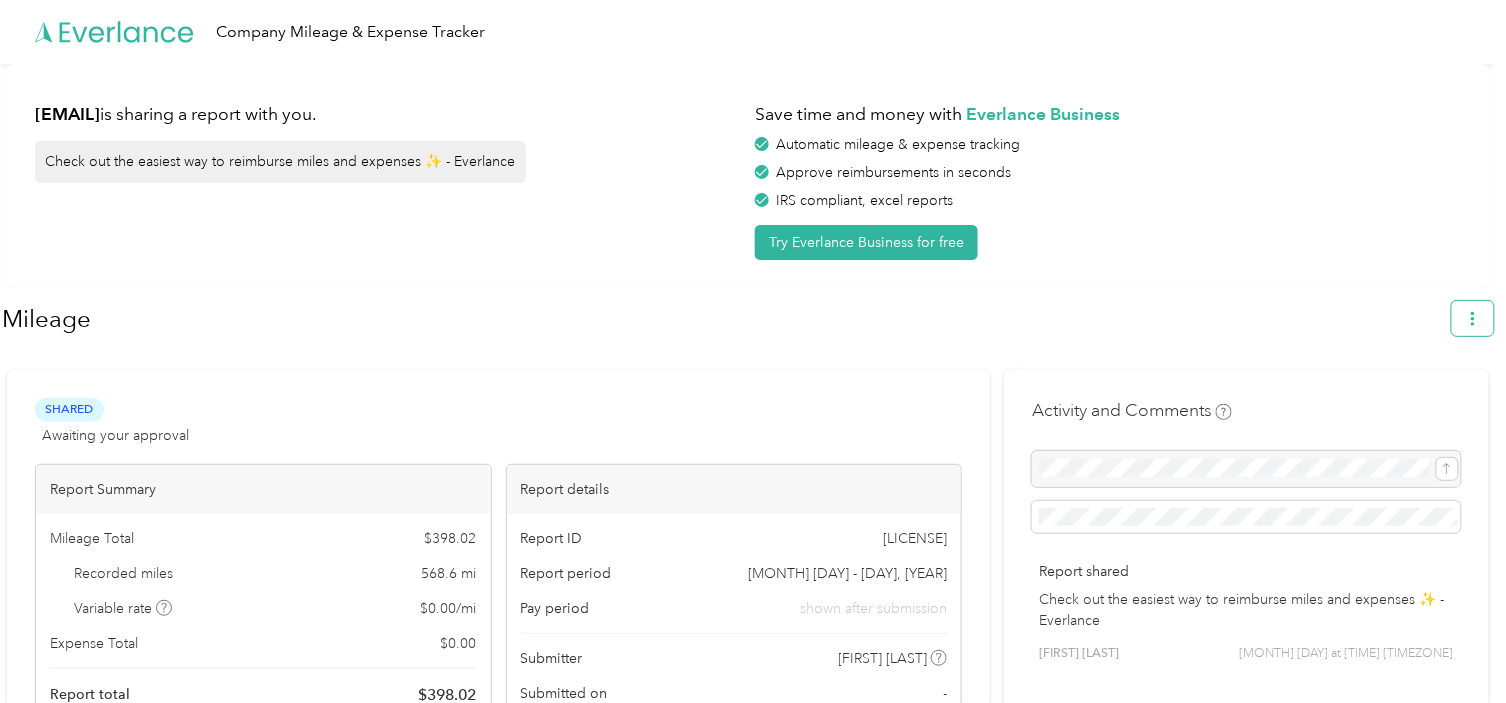 click 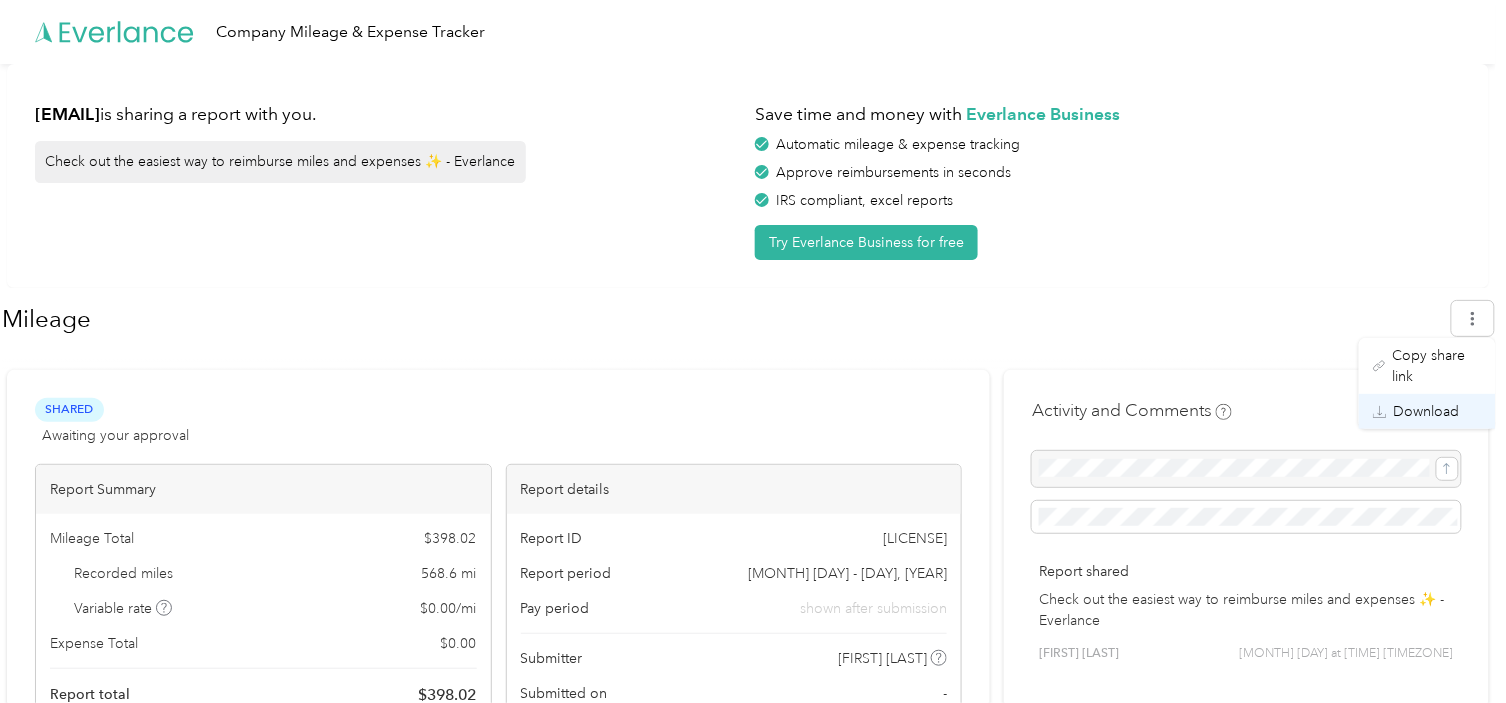 click on "Download" at bounding box center (1427, 411) 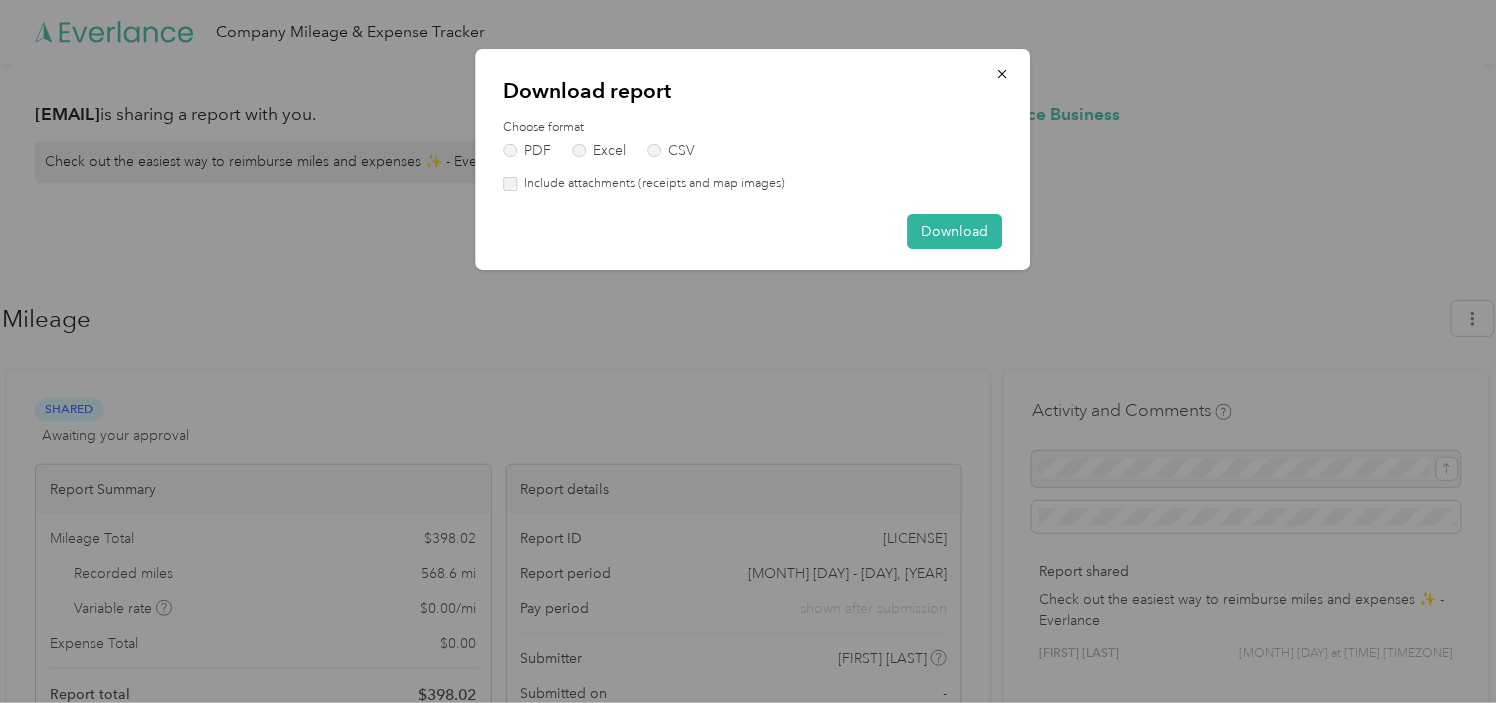 drag, startPoint x: 662, startPoint y: 152, endPoint x: 674, endPoint y: 160, distance: 14.422205 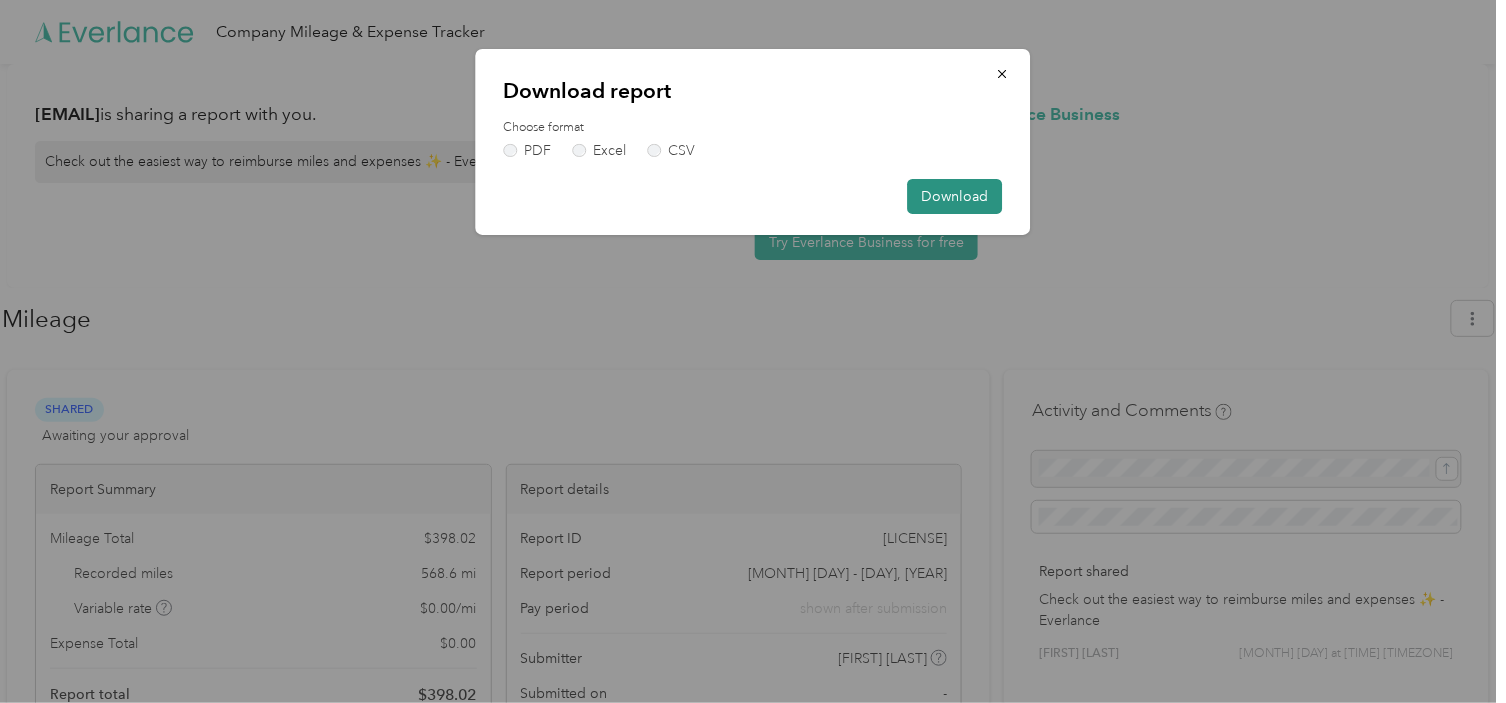 click on "Download" at bounding box center (955, 196) 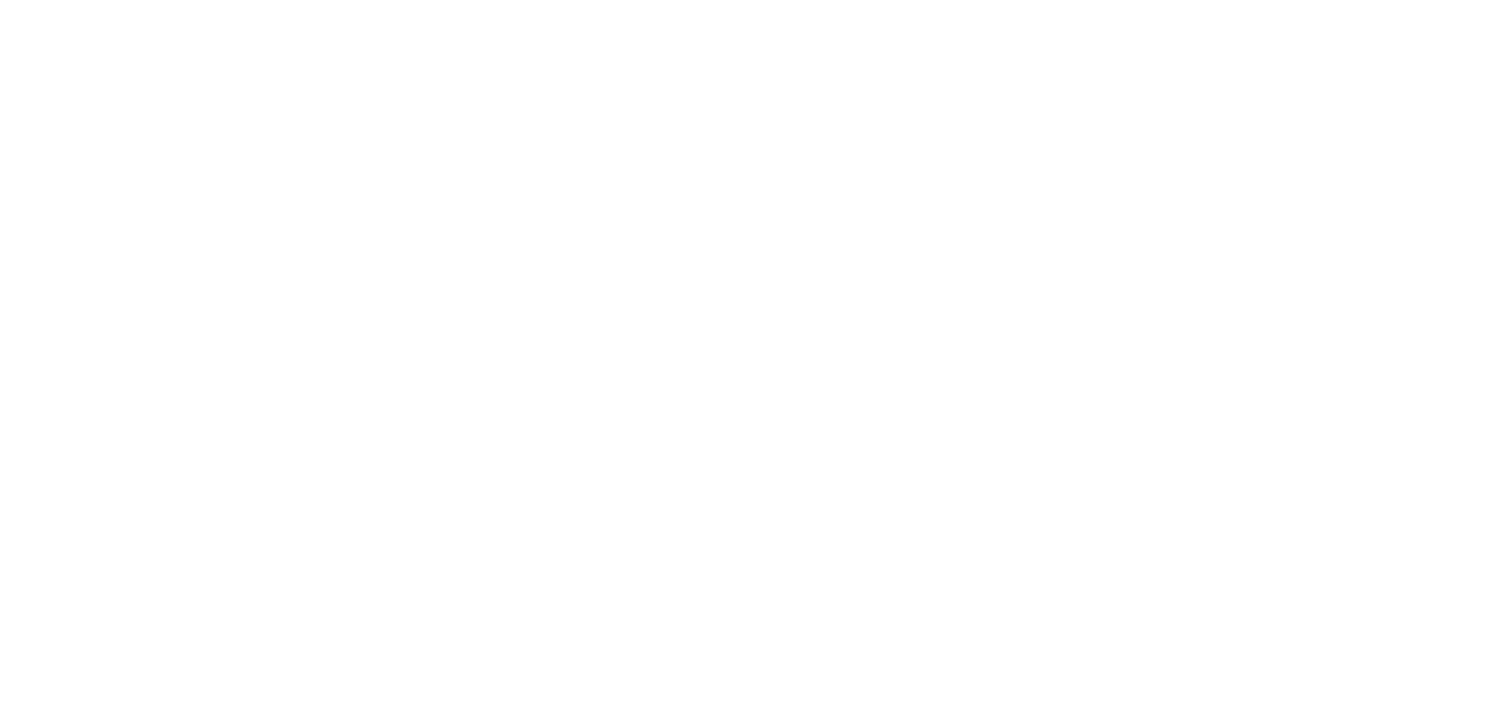 scroll, scrollTop: 0, scrollLeft: 0, axis: both 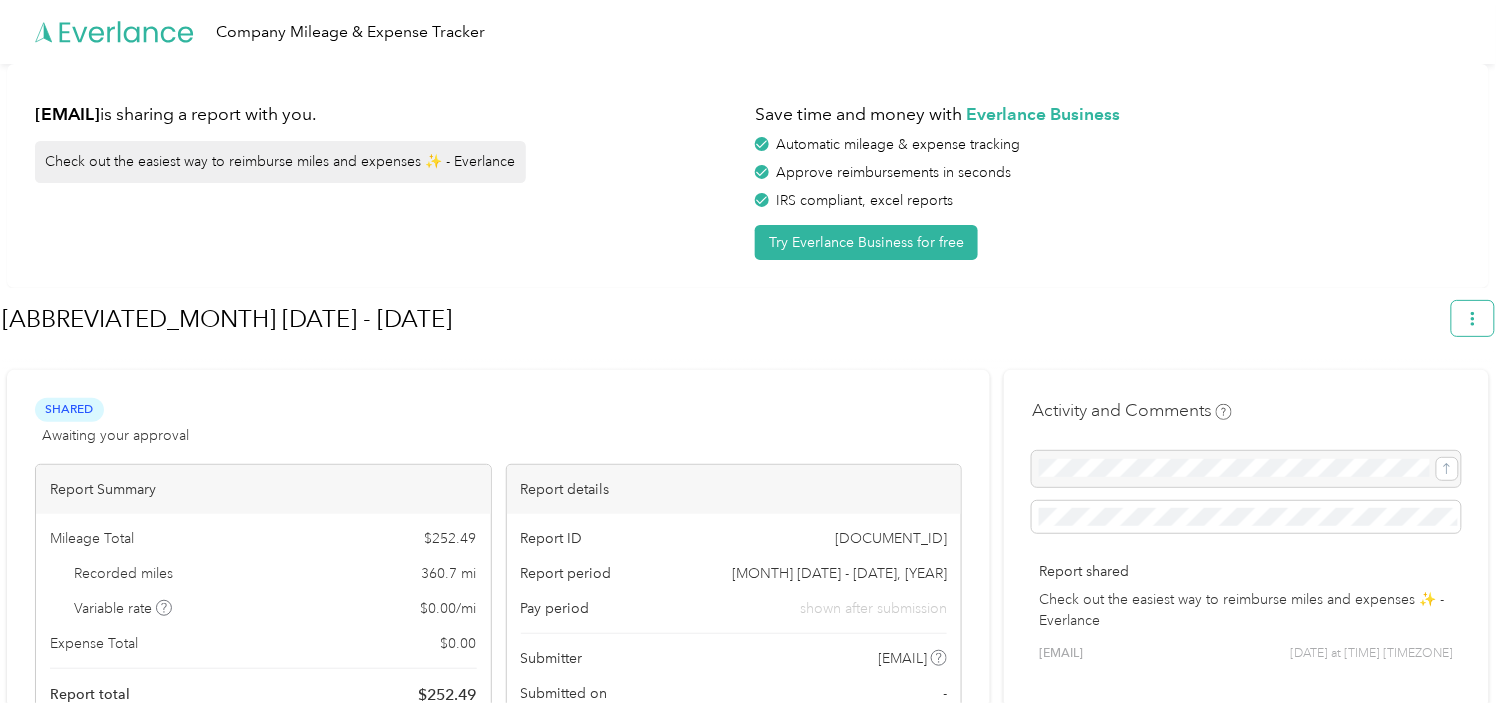 click 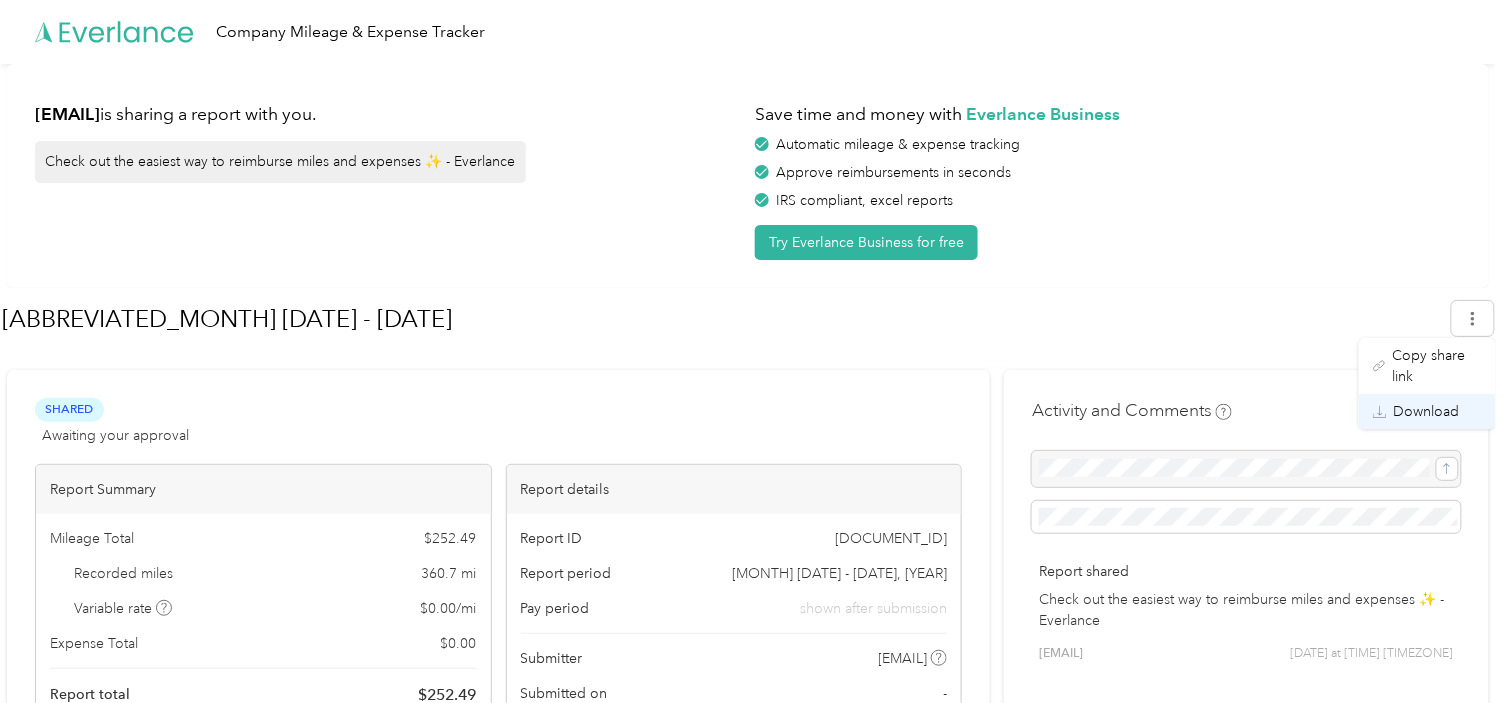 click on "Download" at bounding box center (1427, 411) 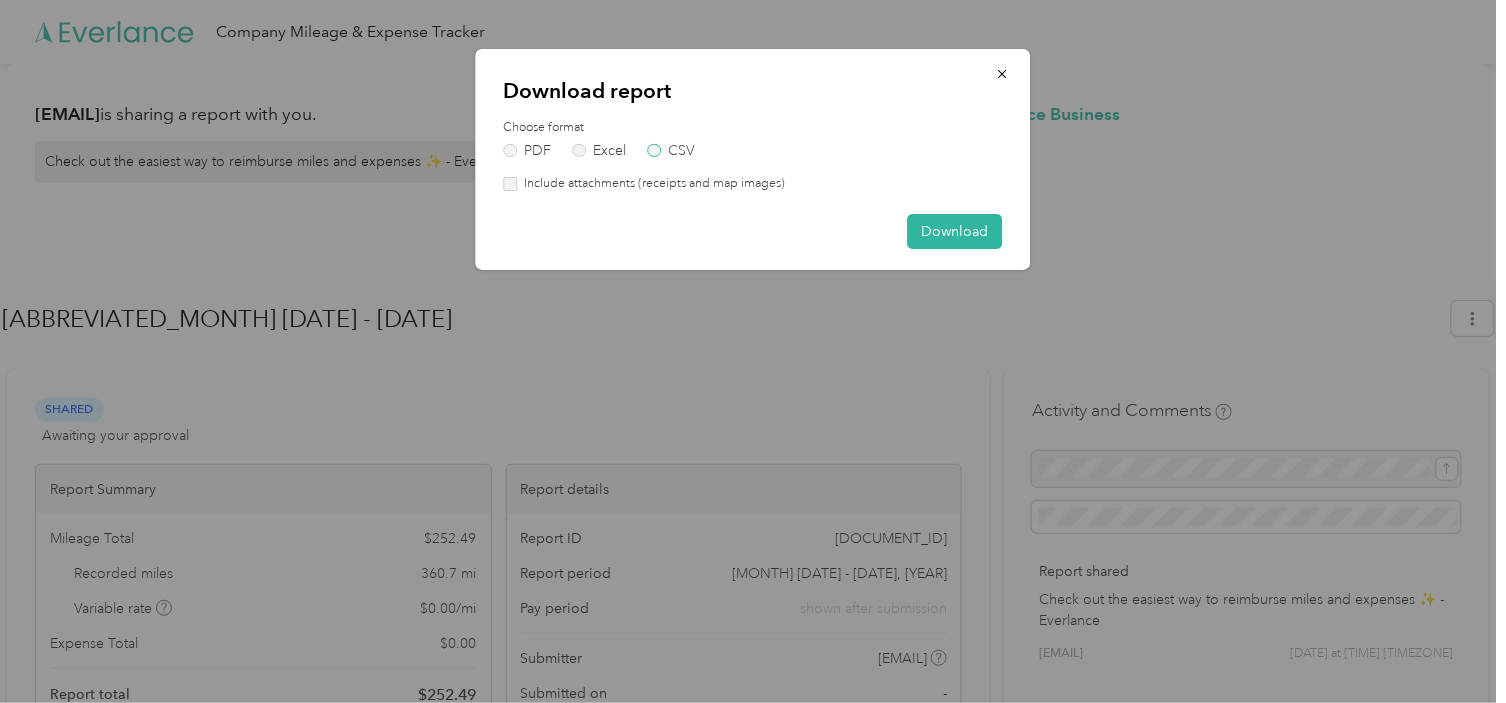 click on "CSV" at bounding box center [671, 151] 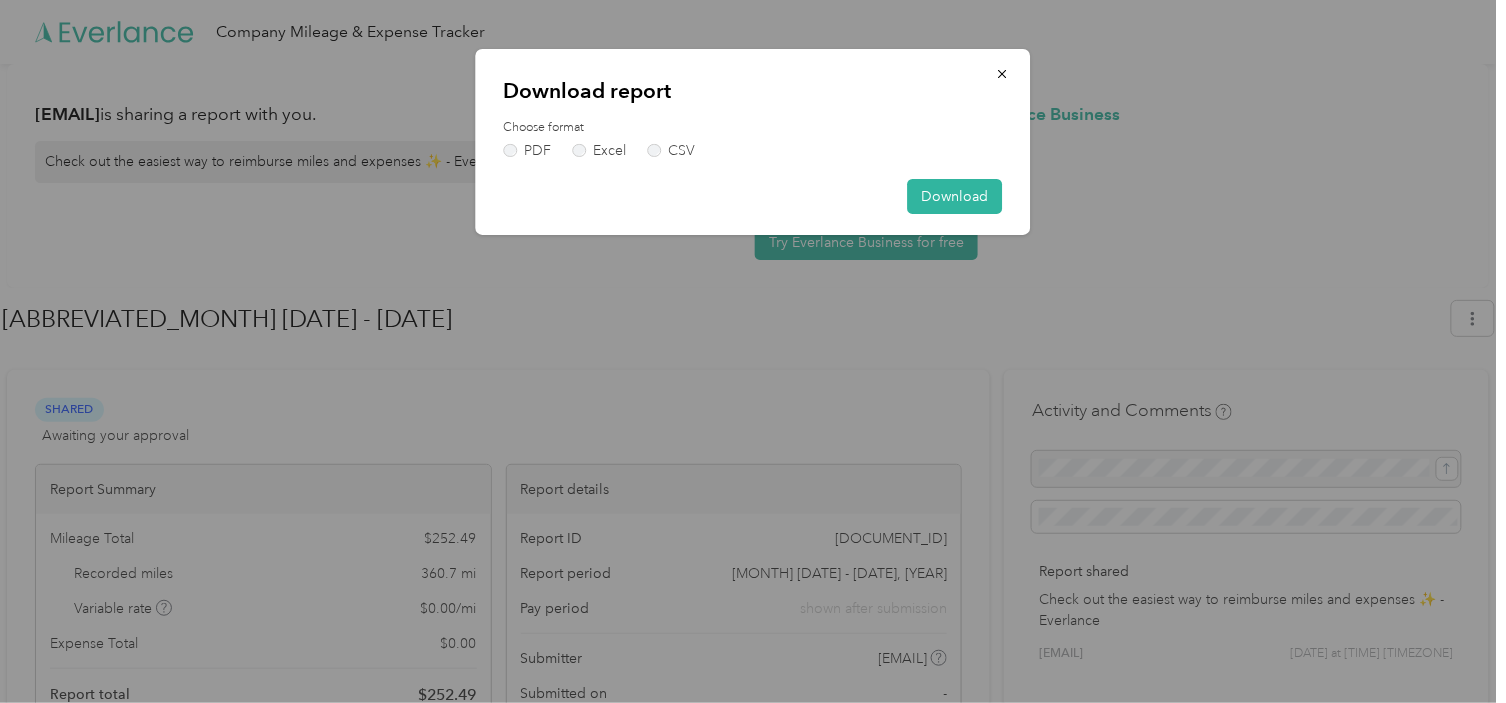 click on "Download report Choose format   PDF Excel CSV Download" at bounding box center (1030, 145) 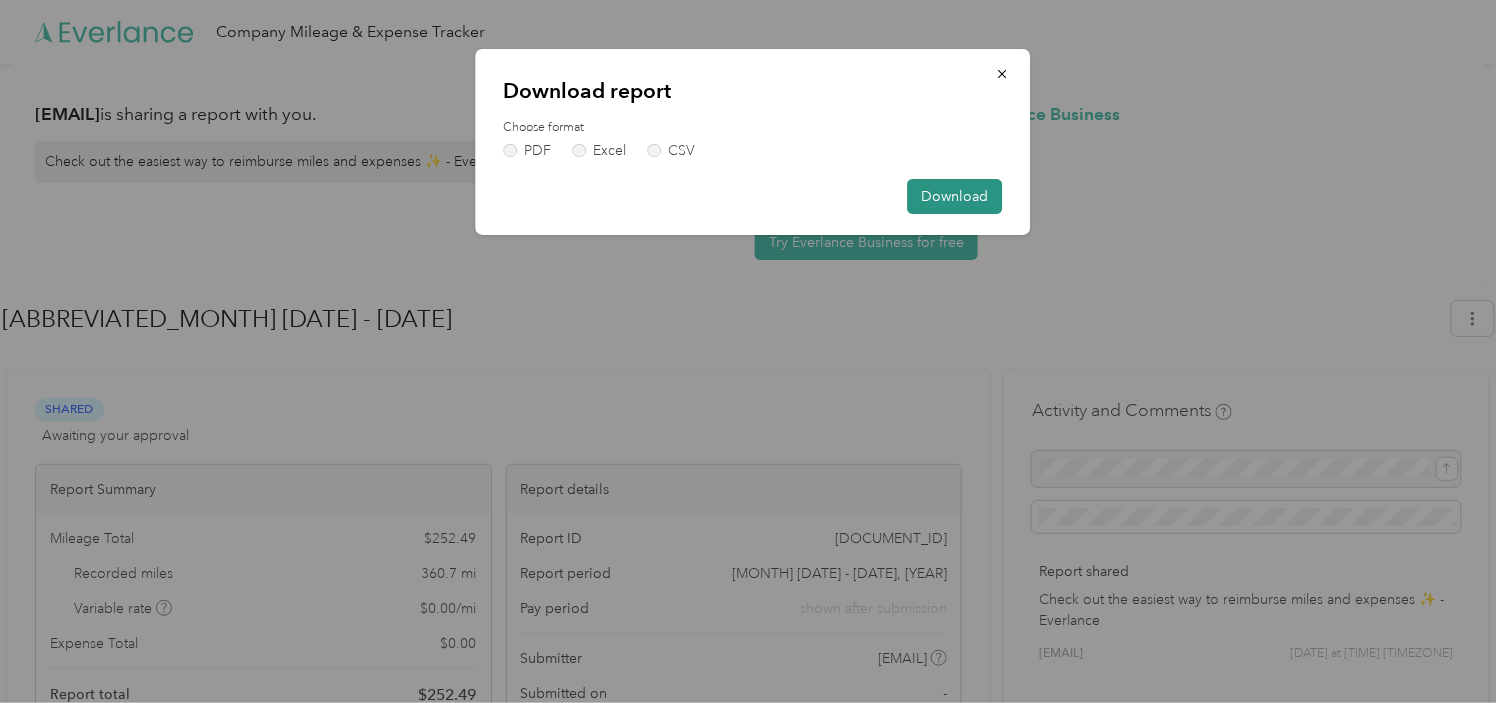 click on "Download" at bounding box center (955, 196) 